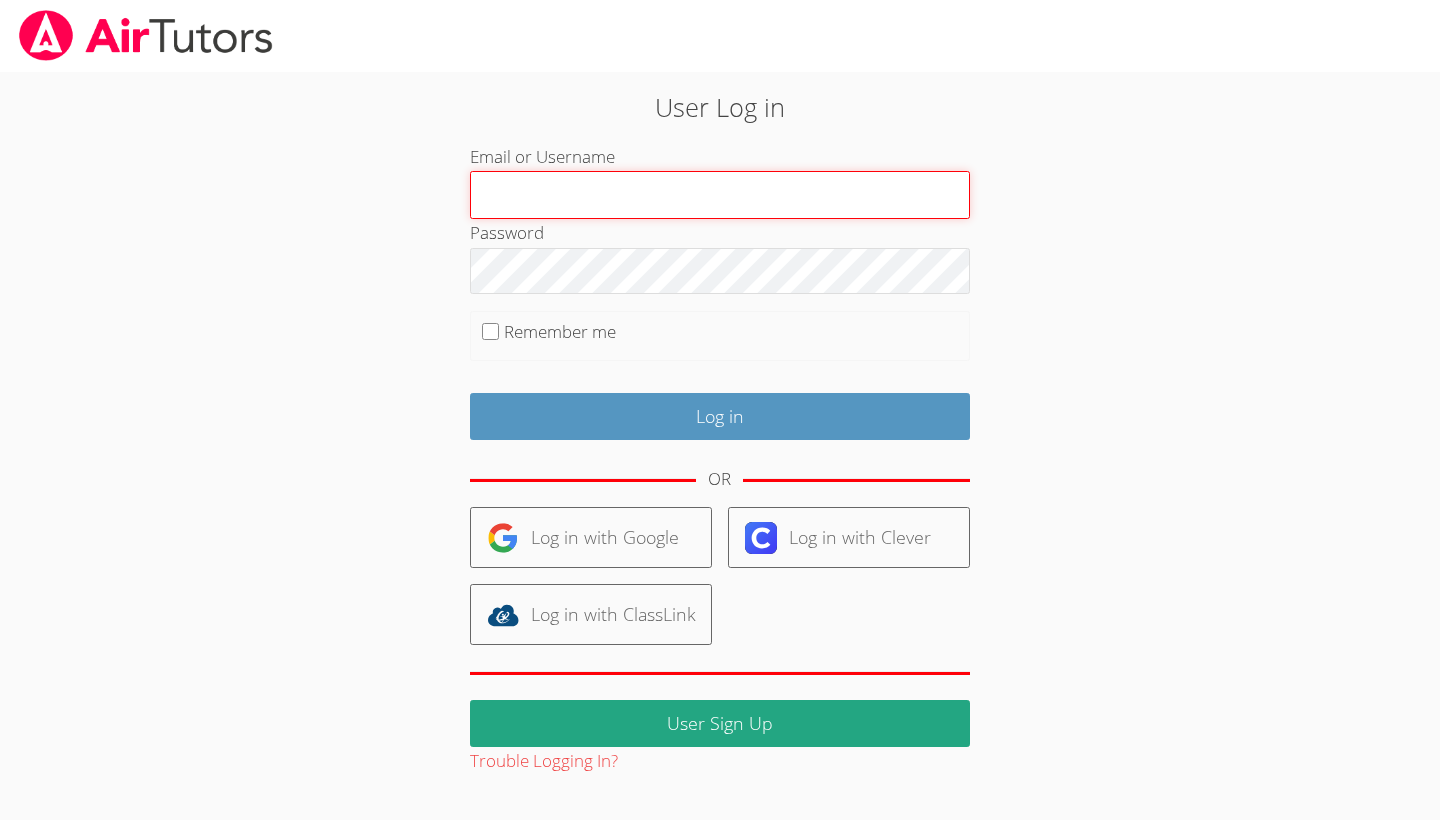 scroll, scrollTop: 0, scrollLeft: 0, axis: both 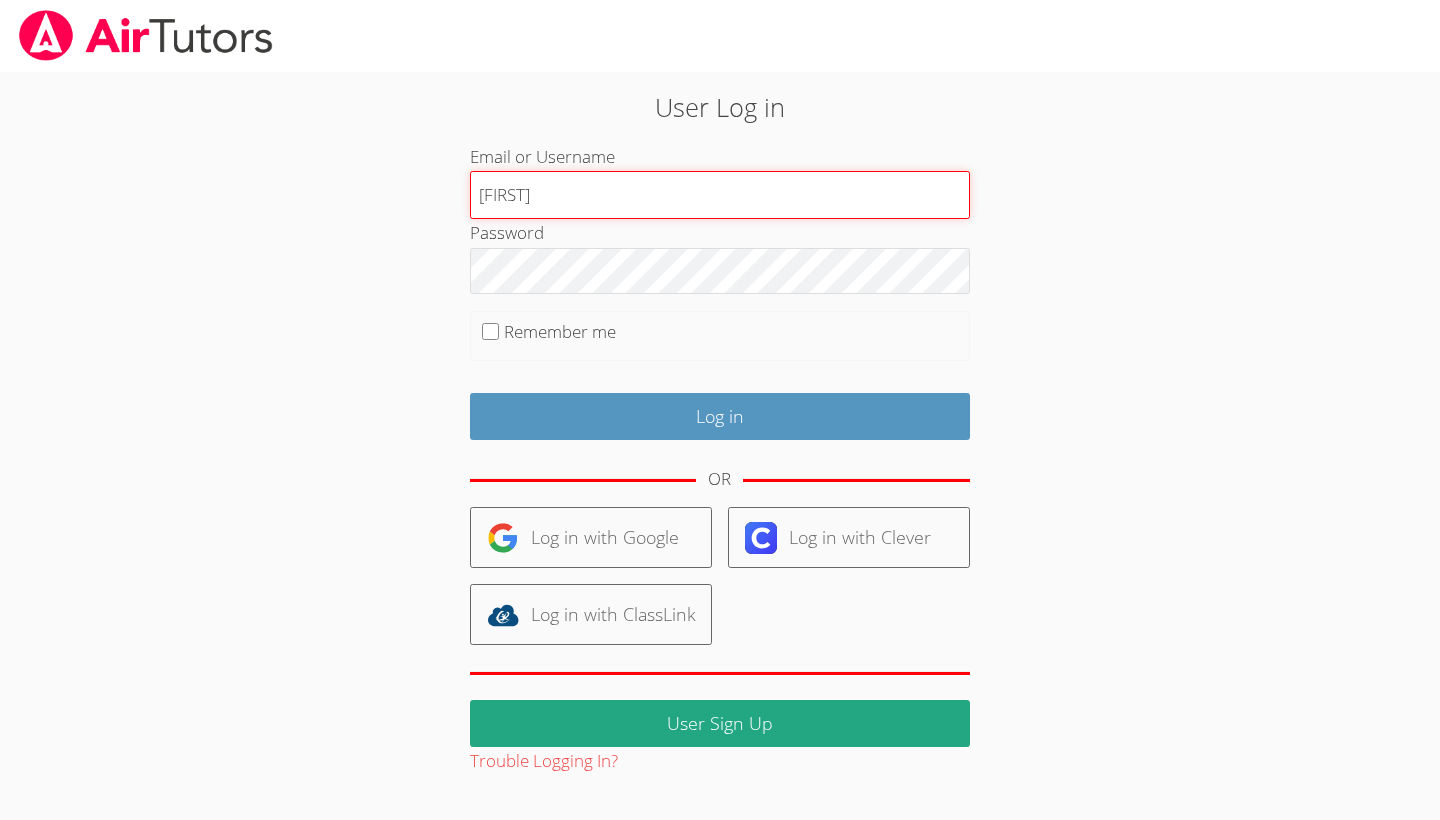 type on "christophers" 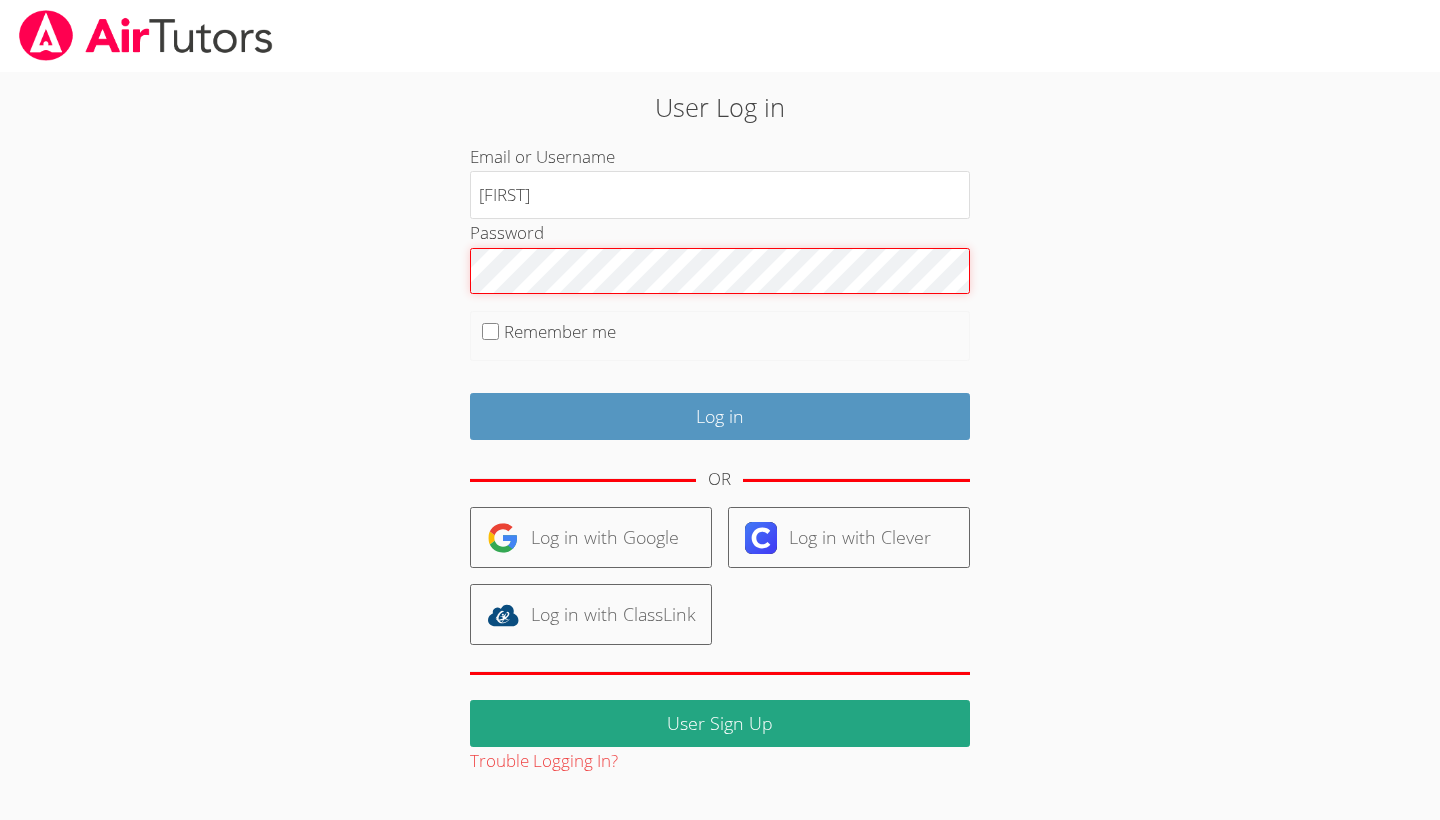 click on "Log in" at bounding box center [720, 416] 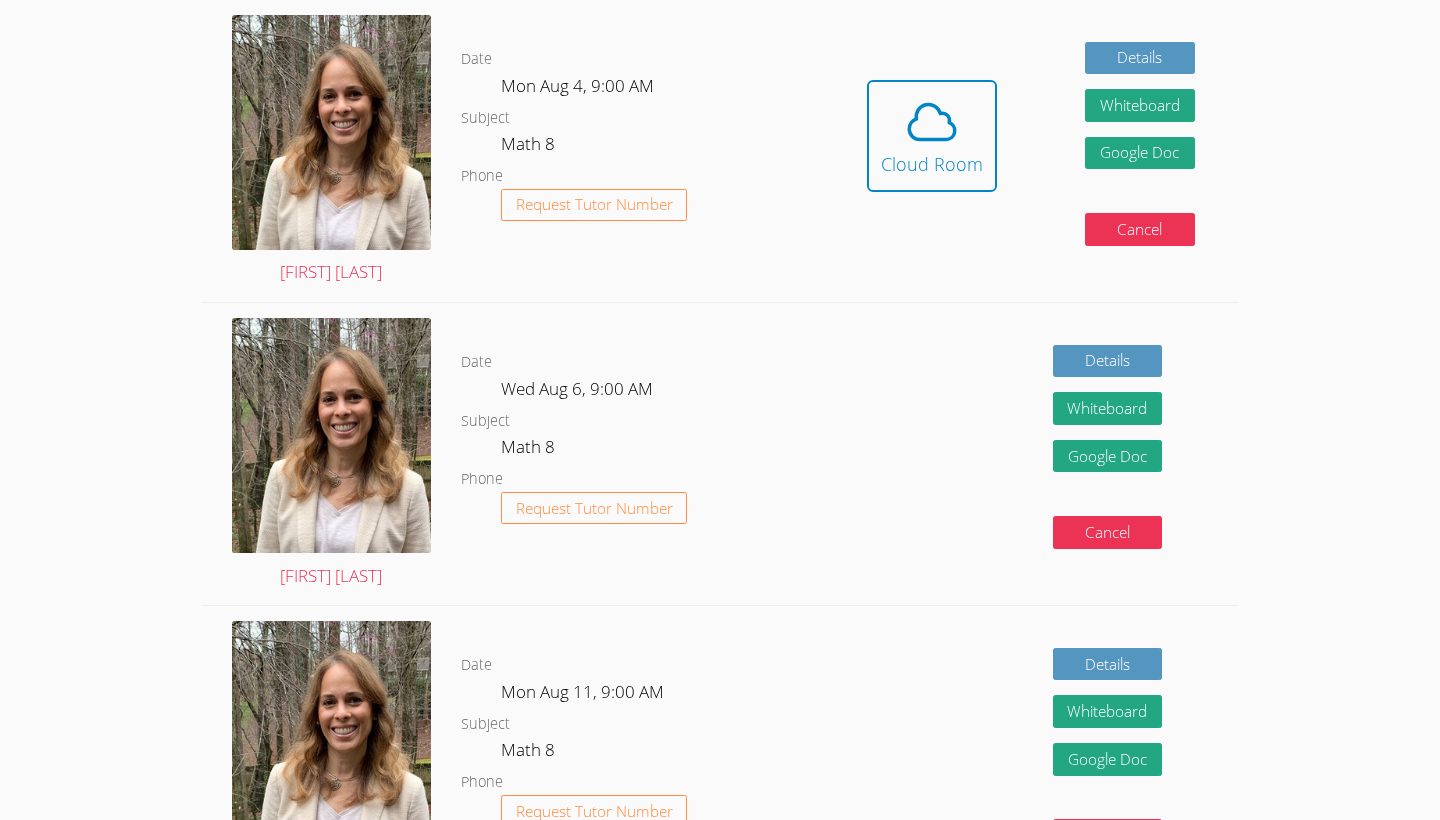 scroll, scrollTop: 391, scrollLeft: 0, axis: vertical 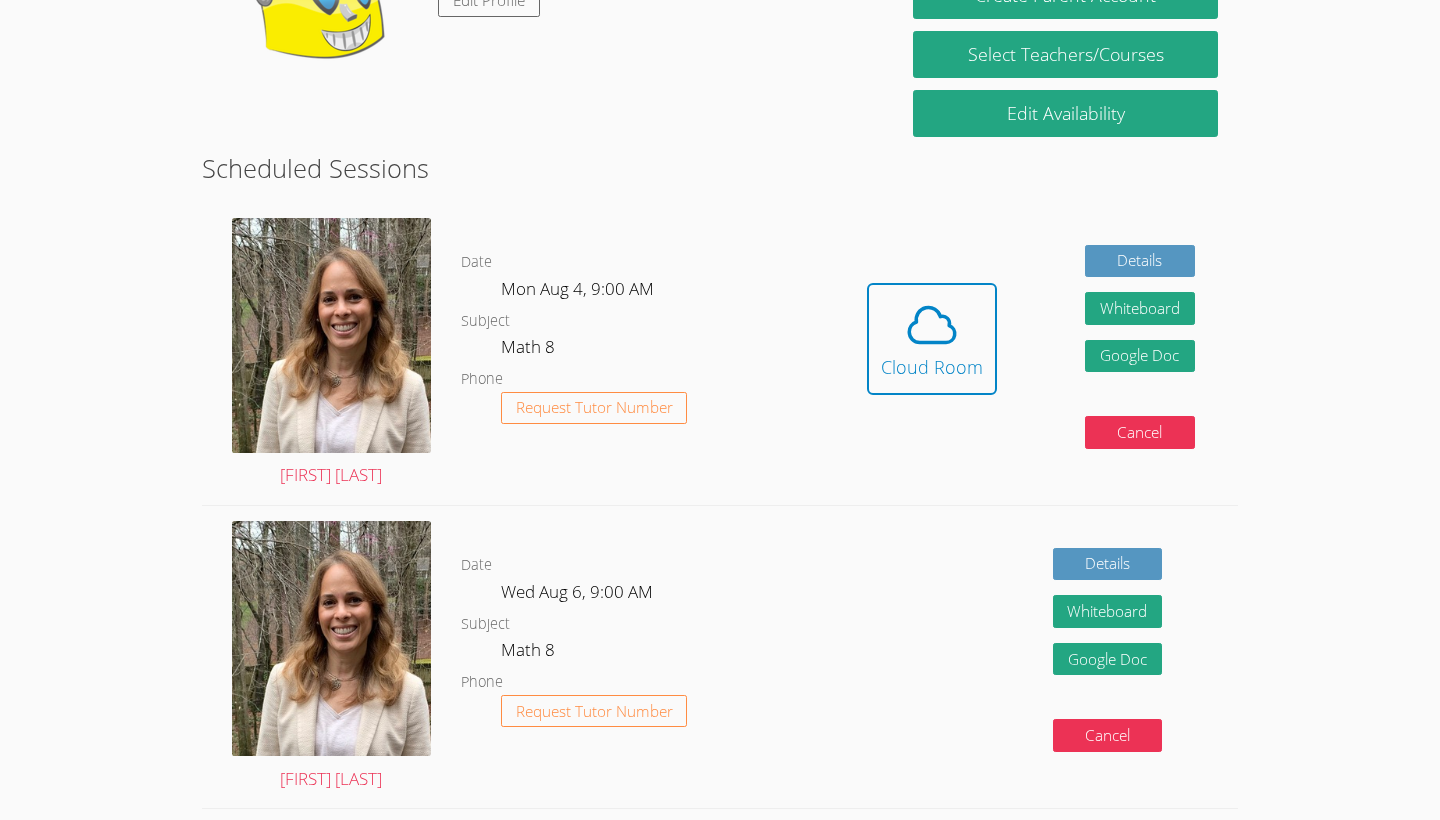 click on "Home Programs Sessions Tutors Messages Billing Logout [FIRST] Signed in successfully As of [DATE], our tutors will no longer communicate via email. To communicate with your tutor or to send them materials, please use the "Messages" tab at the top of the page. To reach the support team, please email  [EMAIL] .  Hi, [FIRST] Edit Profile Contact Support Create Parent Account Select Teachers/Courses Edit Availability Scheduled Sessions [LAST] [LAST] Date Mon Aug 4, 9:00 AM Subject Math 8 Phone Request Tutor Number Hidden Cloud Room Details Whiteboard Hidden Google Doc   Cancel [LAST] [LAST] Date Wed Aug 6, 9:00 AM Subject Math 8 Phone Request Tutor Number Details Whiteboard Hidden Google Doc   Cancel [LAST] [LAST] Date Mon Aug 11, 9:00 AM Subject Math 8 Phone Request Tutor Number Details Whiteboard Hidden Google Doc   Cancel [LAST] [LAST] Date Wed Aug 13, 9:00 AM Subject Math 8 Phone Request Tutor Number Details Whiteboard Hidden Google Doc   Cancel [LAST] [LAST] Date Subject Phone" at bounding box center [720, 19] 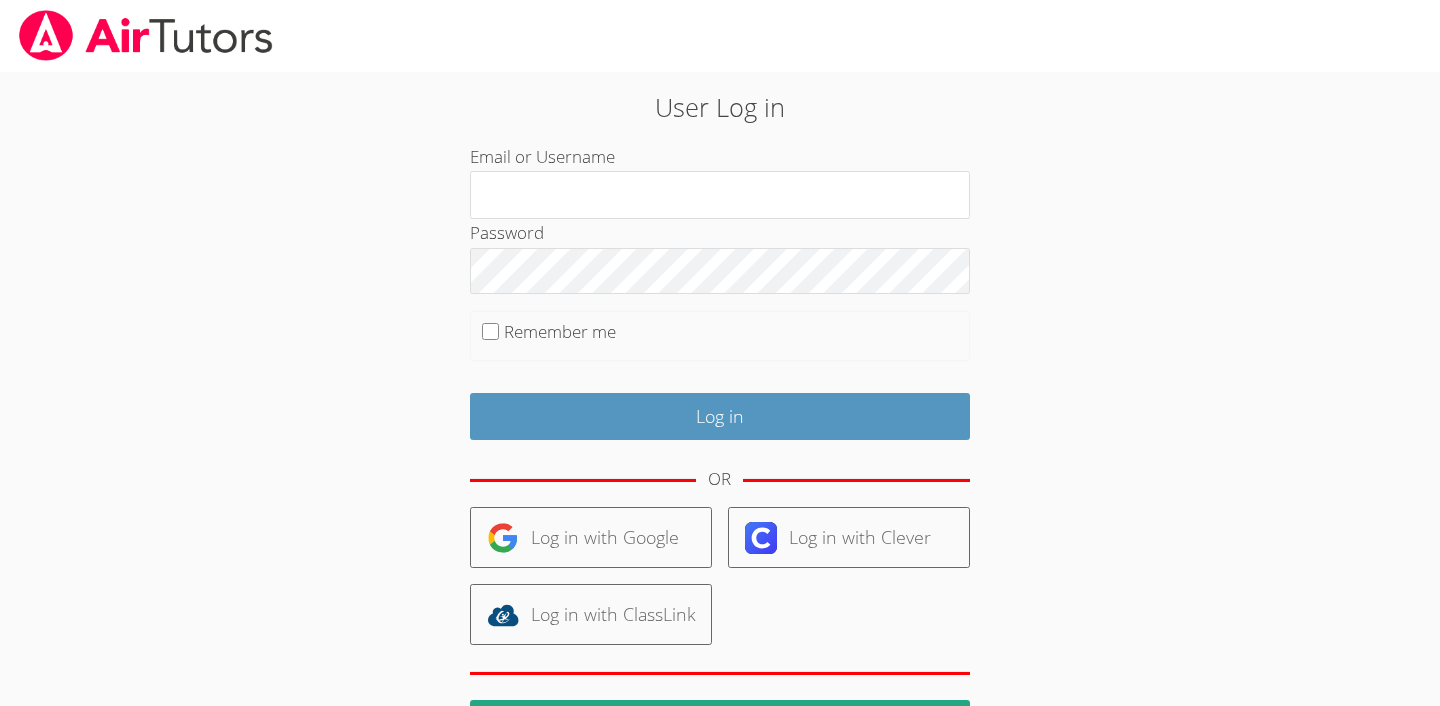 scroll, scrollTop: 0, scrollLeft: 0, axis: both 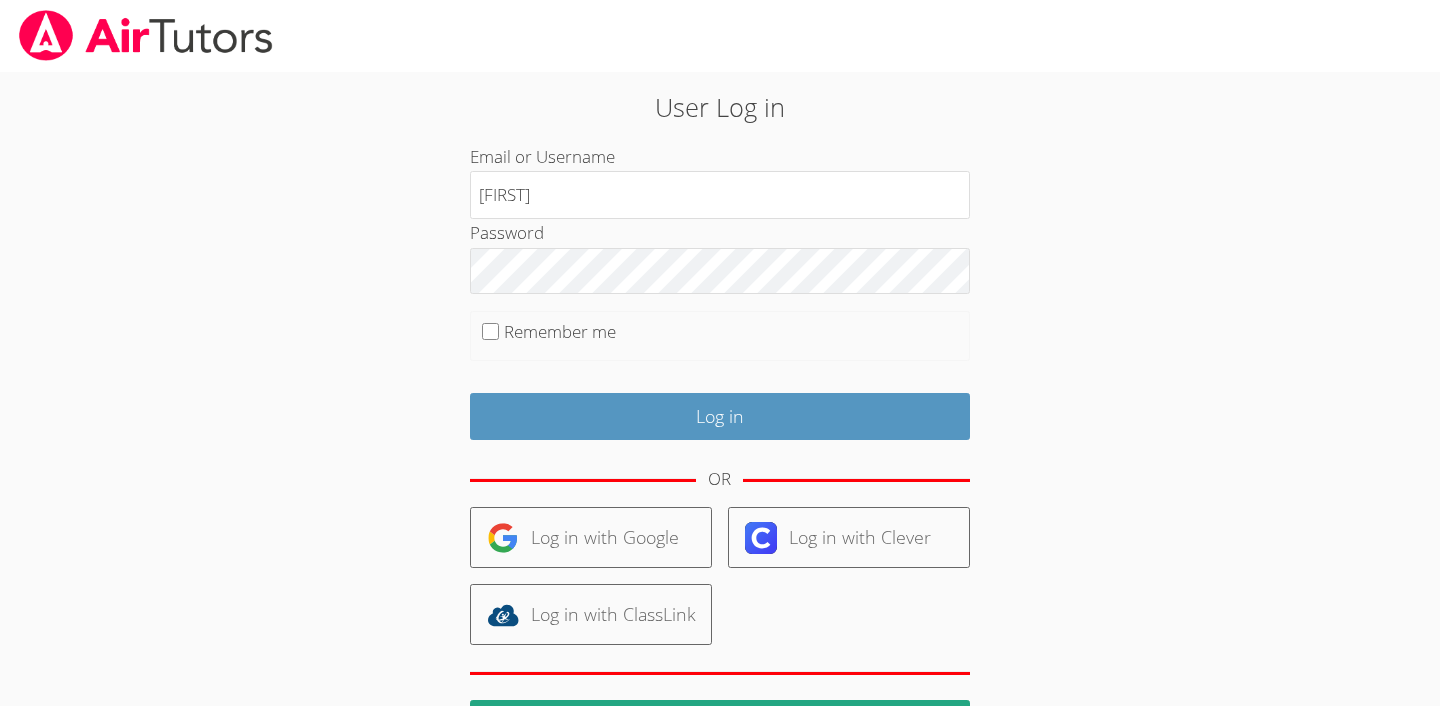 type on "christophers" 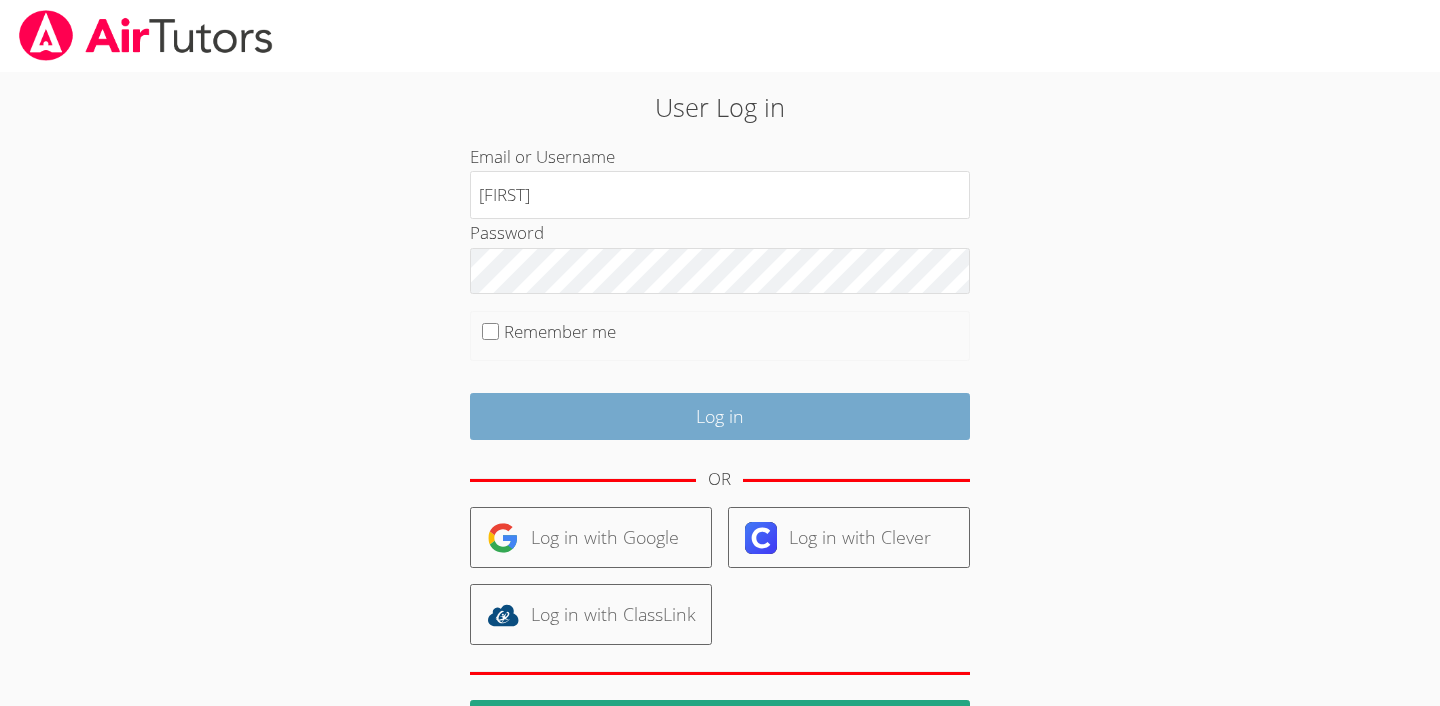 click on "Log in" at bounding box center [720, 416] 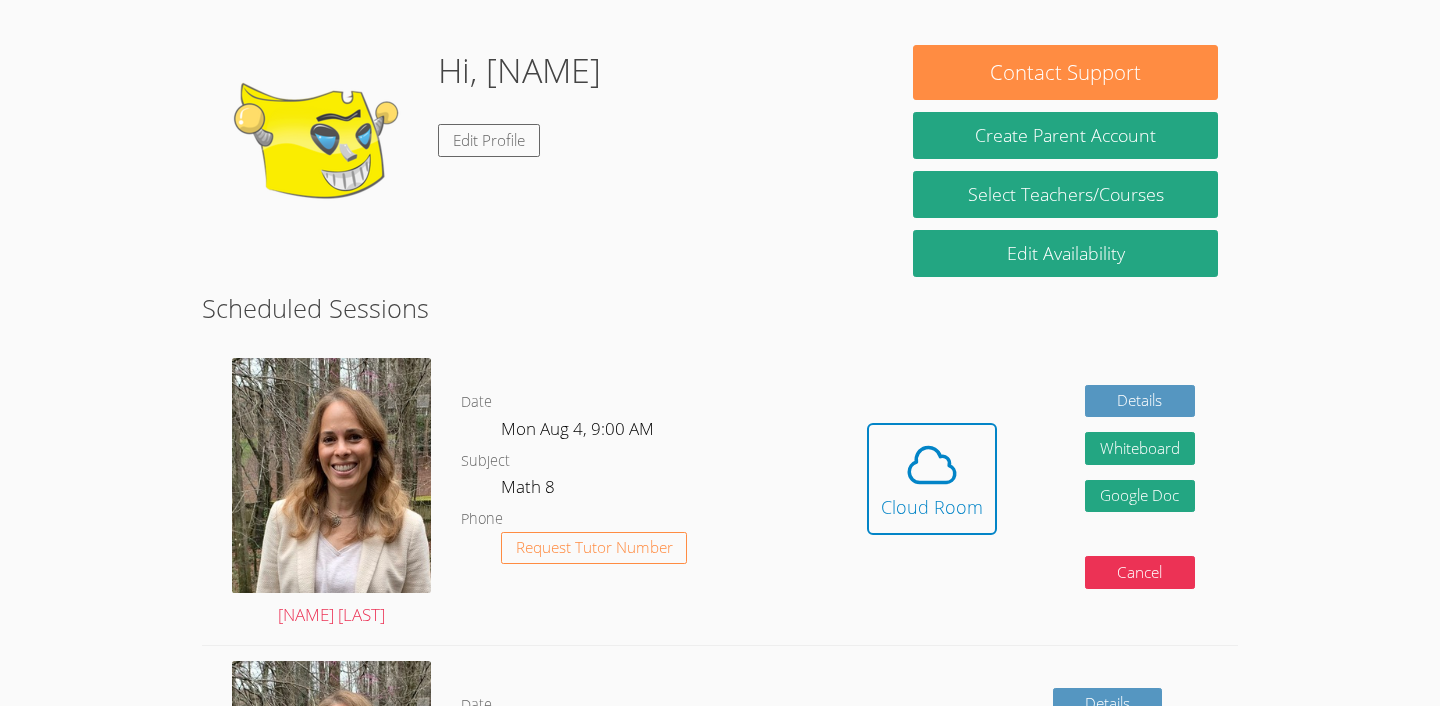 scroll, scrollTop: 278, scrollLeft: 0, axis: vertical 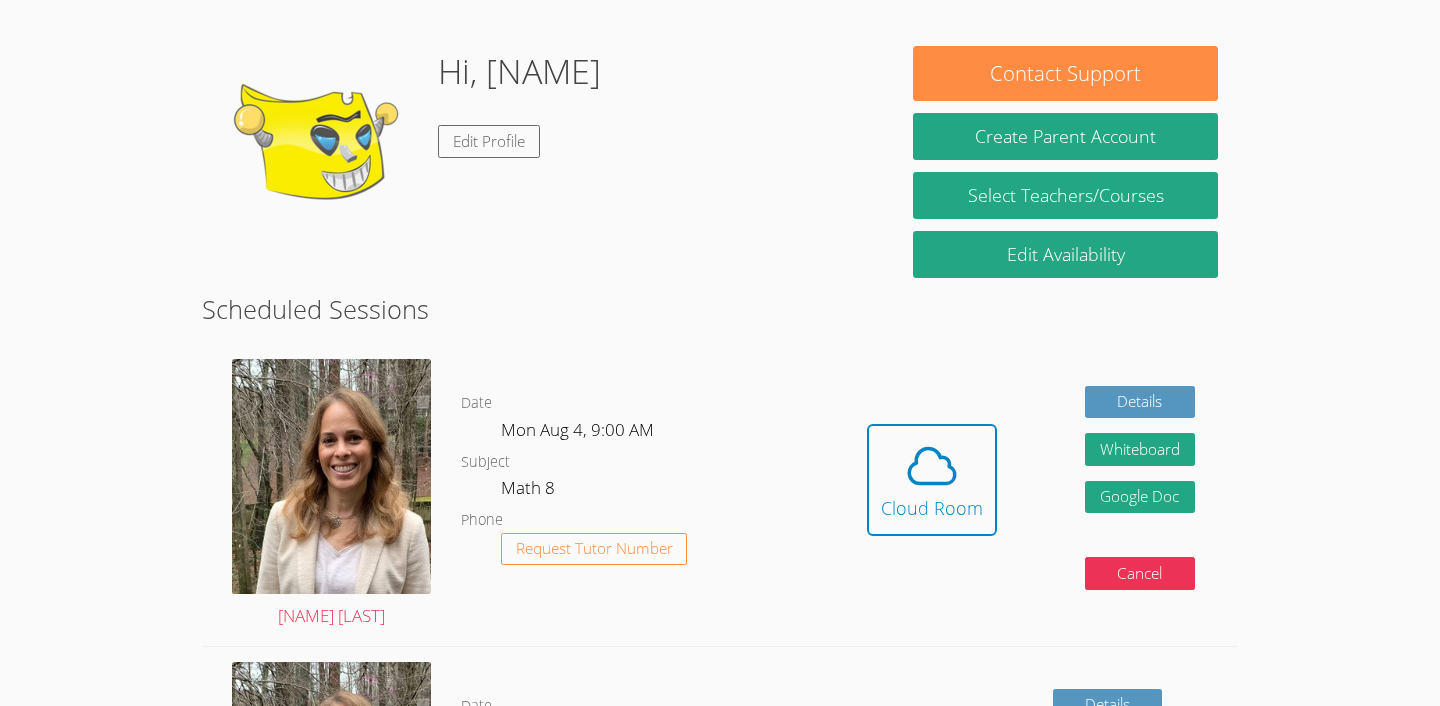 click on "Home Programs Sessions Tutors Messages Billing Logout [FIRST] Signed in successfully As of [DATE], our tutors will no longer communicate via email. To communicate with your tutor or to send them materials, please use the "Messages" tab at the top of the page. To reach the support team, please email  [EMAIL] .  Hi, [FIRST] Edit Profile Contact Support Create Parent Account Select Teachers/Courses Edit Availability Scheduled Sessions [LAST] [LAST] Date Mon Aug 4, 9:00 AM Subject Math 8 Phone Request Tutor Number Hidden Cloud Room Details Whiteboard Hidden Google Doc   Cancel [LAST] [LAST] Date Wed Aug 6, 9:00 AM Subject Math 8 Phone Request Tutor Number Details Whiteboard Hidden Google Doc   Cancel [LAST] [LAST] Date Mon Aug 11, 9:00 AM Subject Math 8 Phone Request Tutor Number Details Whiteboard Hidden Google Doc   Cancel [LAST] [LAST] Date Wed Aug 13, 9:00 AM Subject Math 8 Phone Request Tutor Number Details Whiteboard Hidden Google Doc   Cancel [LAST] [LAST] Date Subject Phone" at bounding box center [720, 75] 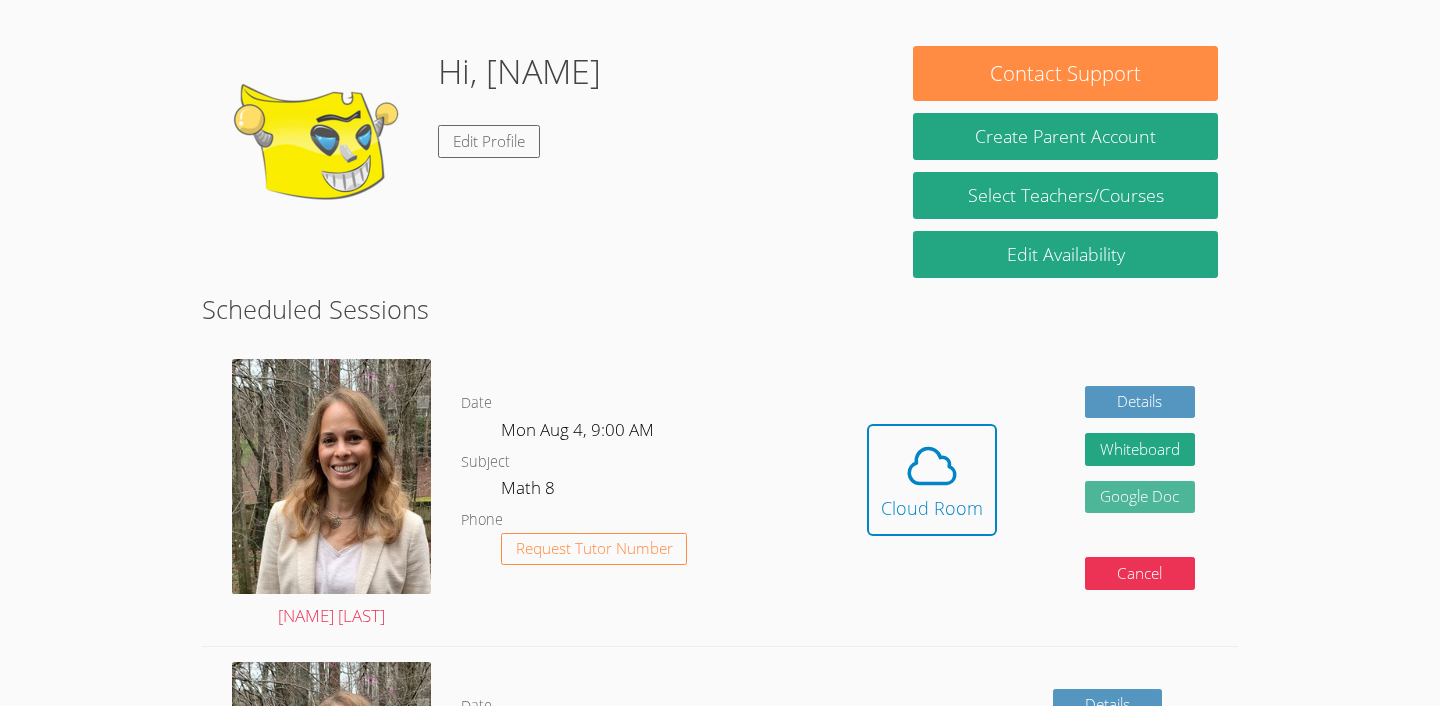 click on "Google Doc" at bounding box center (1140, 497) 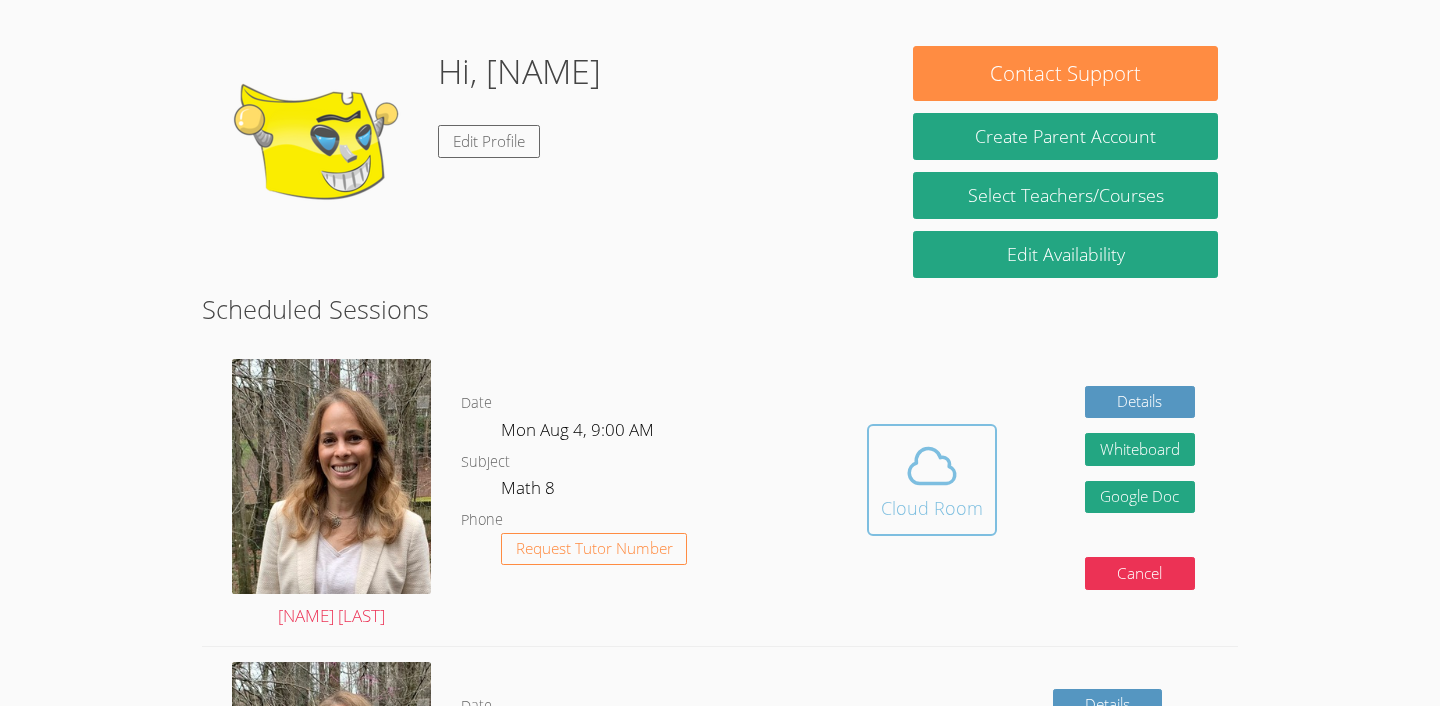click on "Cloud Room" at bounding box center [932, 508] 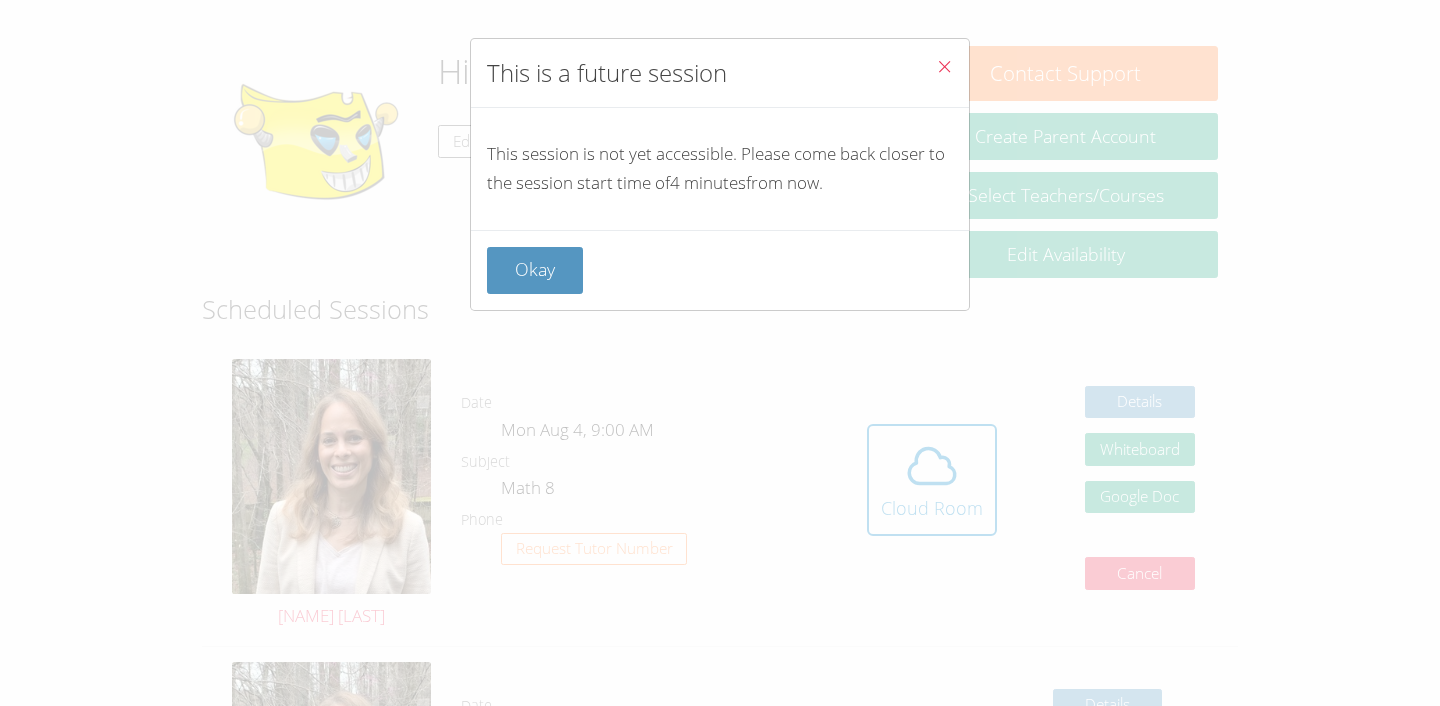 click at bounding box center (944, 66) 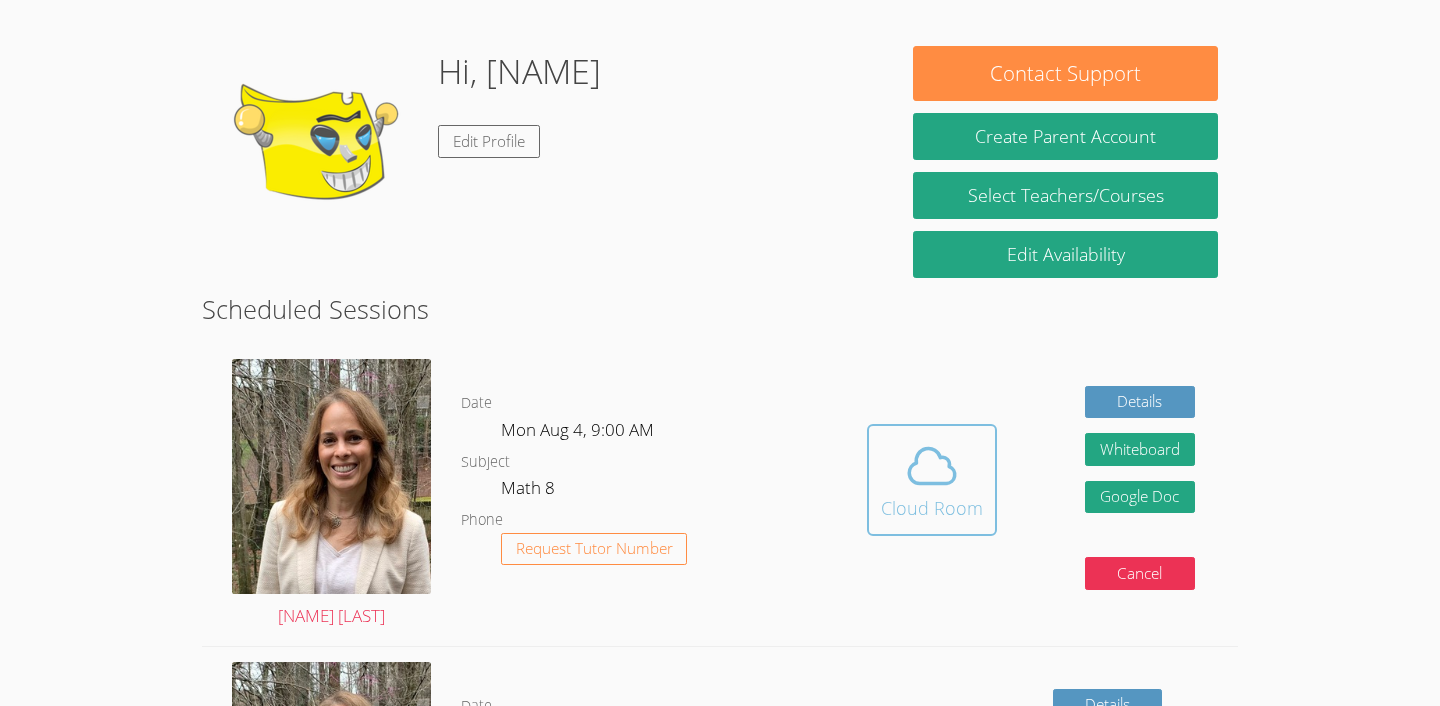 click 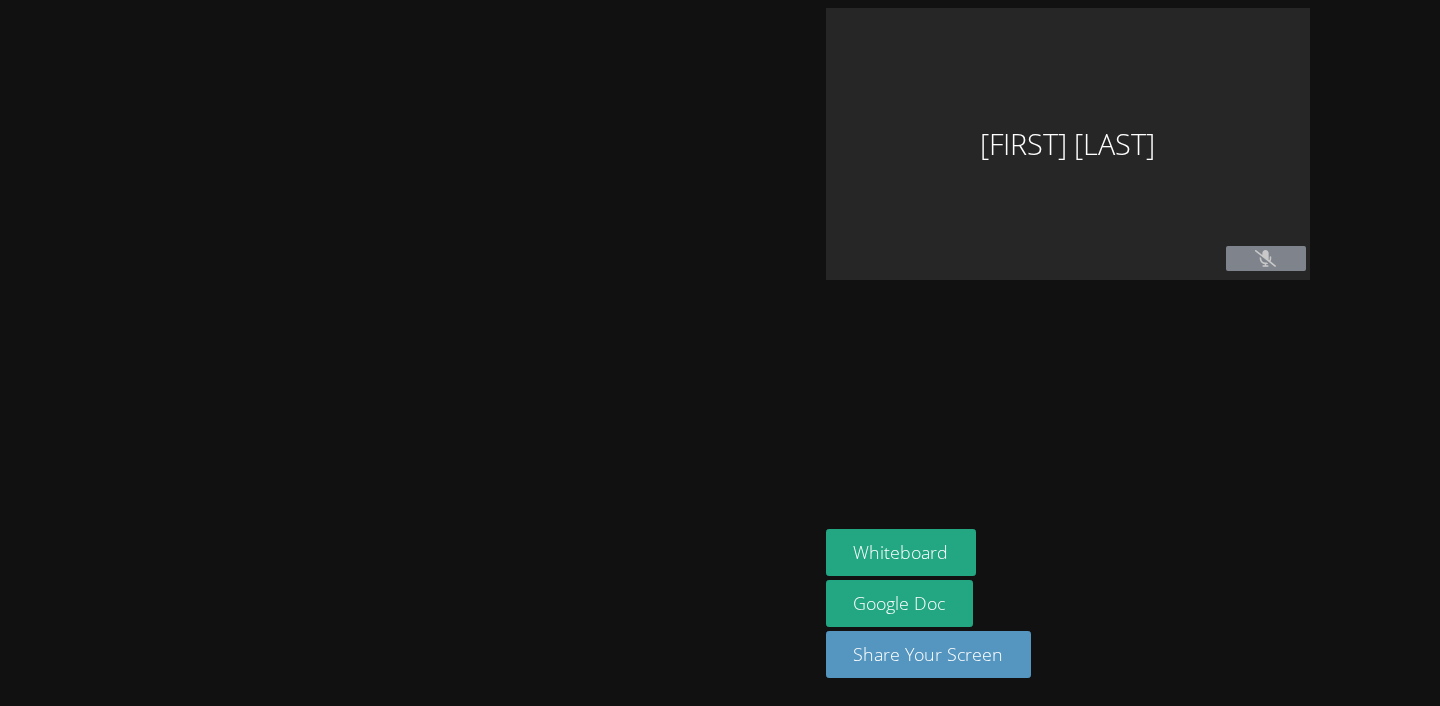 scroll, scrollTop: 0, scrollLeft: 0, axis: both 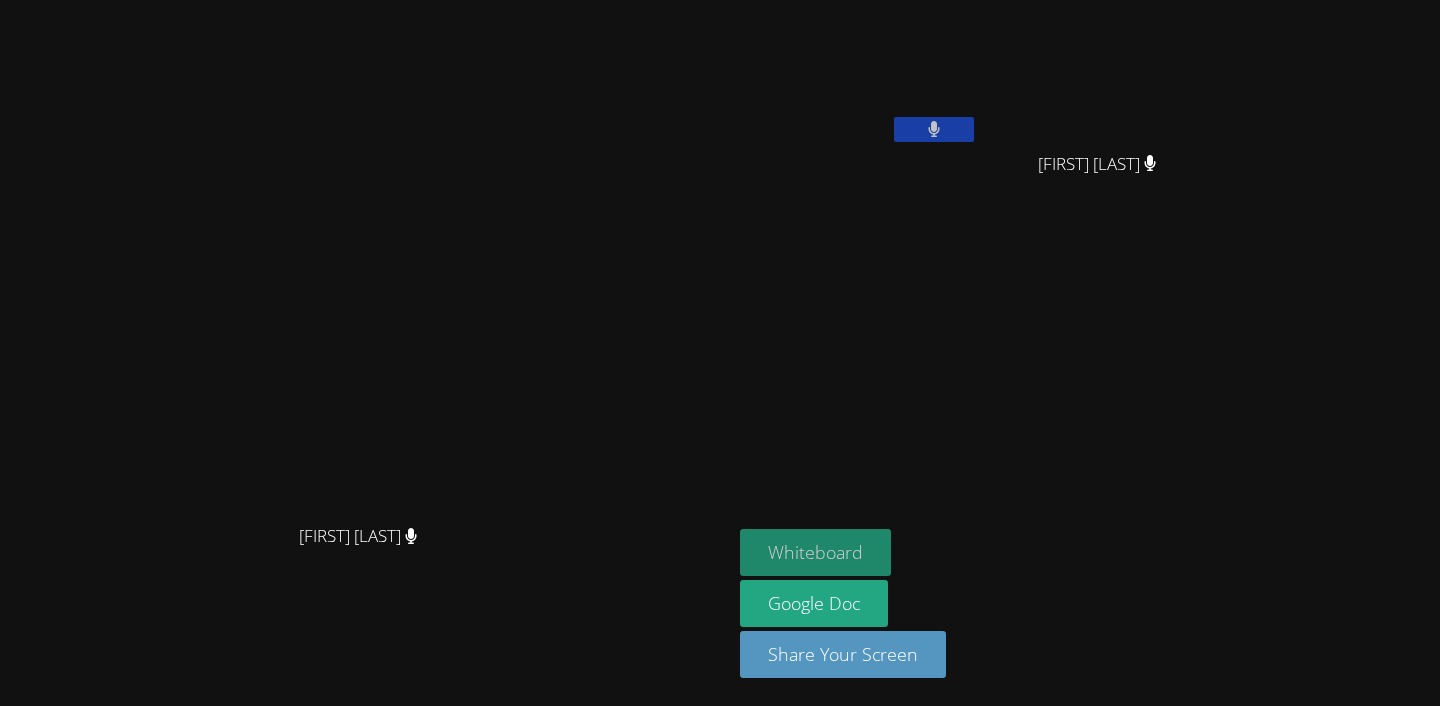 click on "Whiteboard" at bounding box center (815, 552) 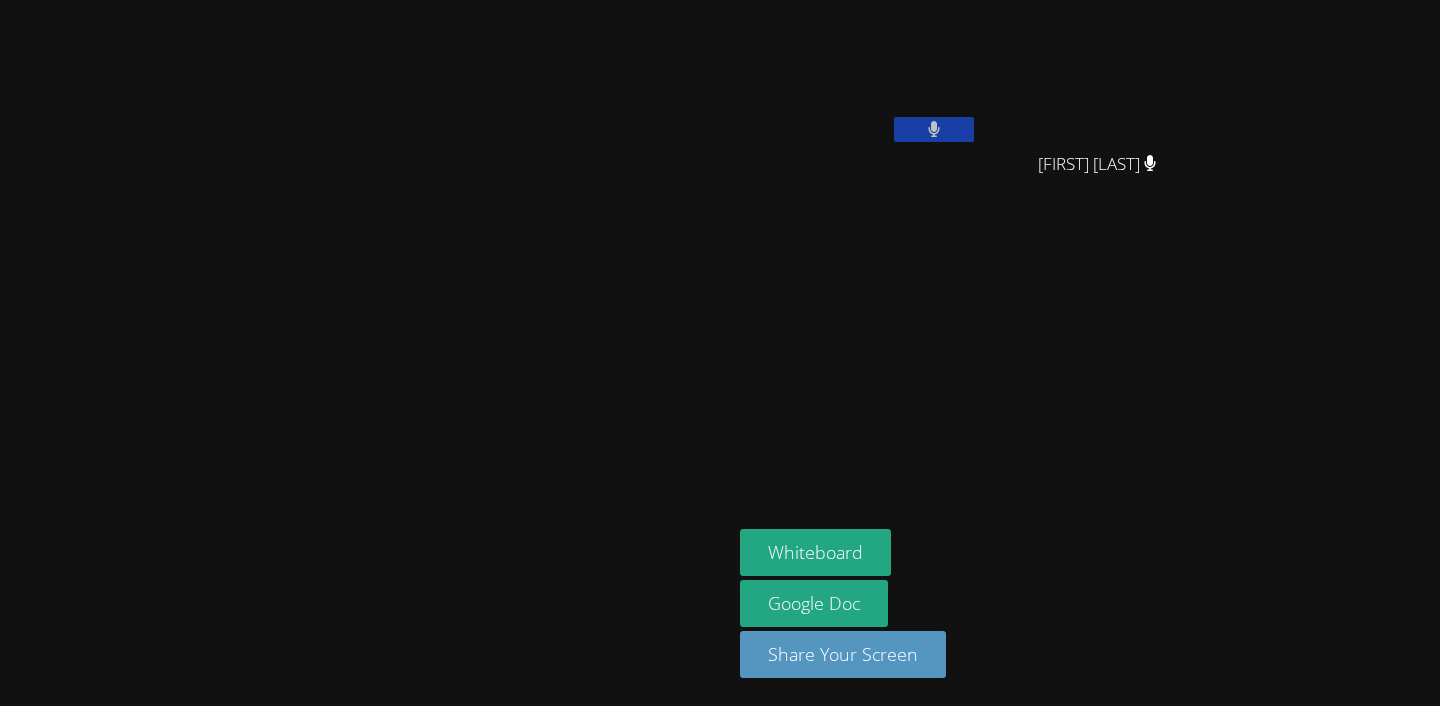 click at bounding box center [1105, 75] 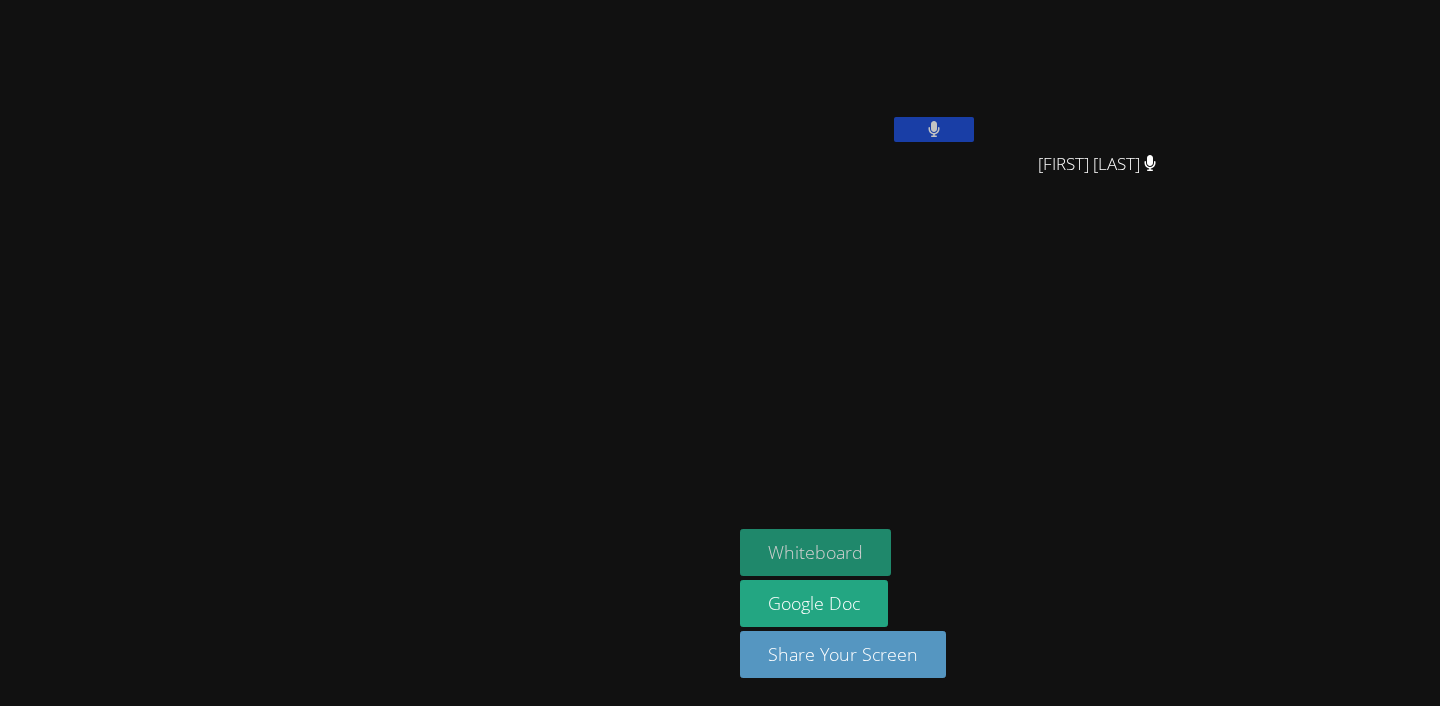 click on "Whiteboard" at bounding box center [815, 552] 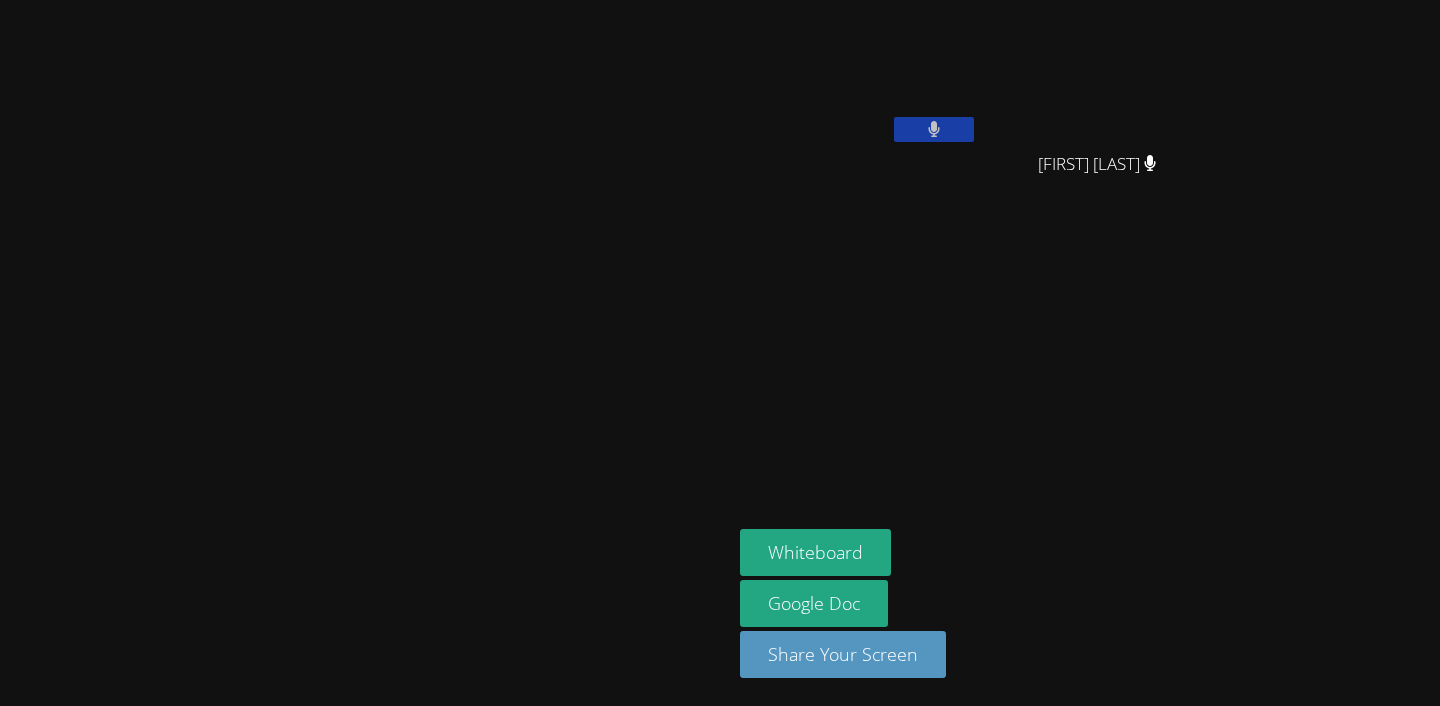 scroll, scrollTop: 0, scrollLeft: 0, axis: both 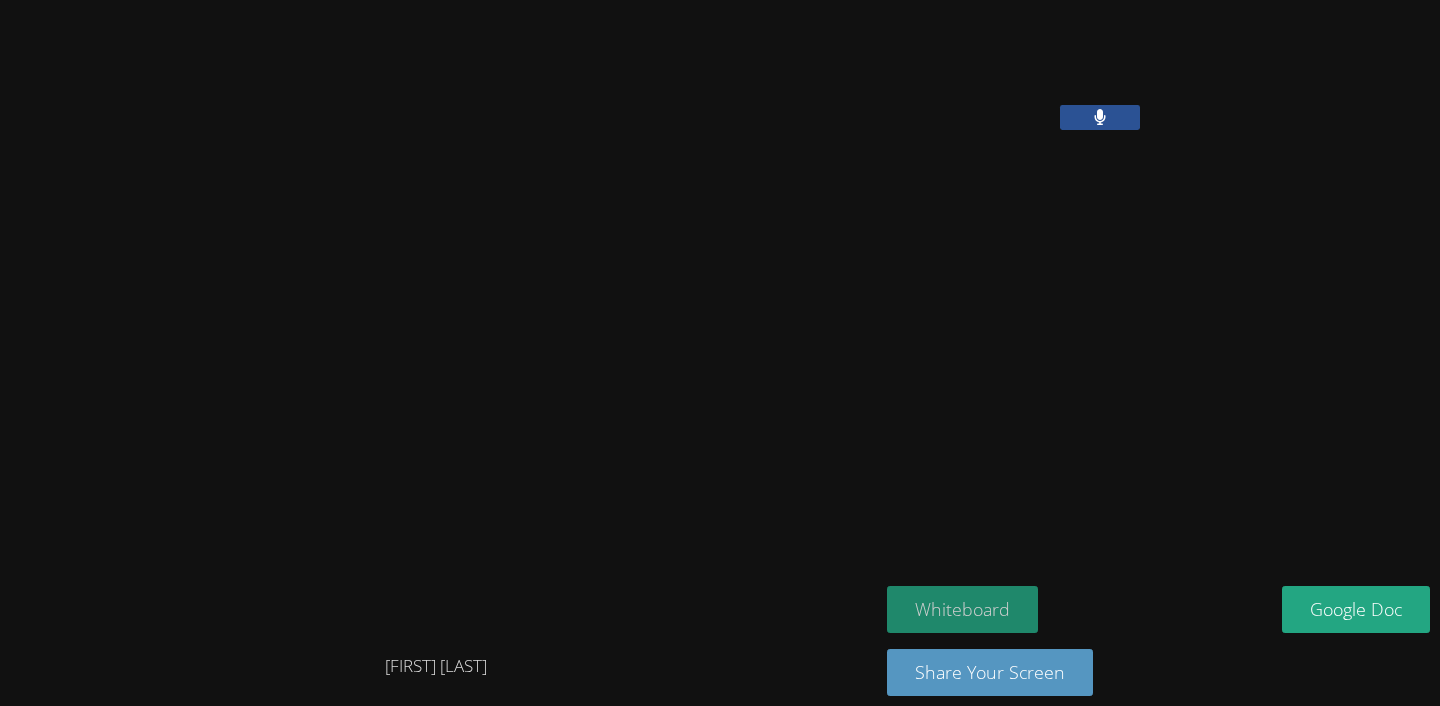 click on "Whiteboard" at bounding box center (962, 609) 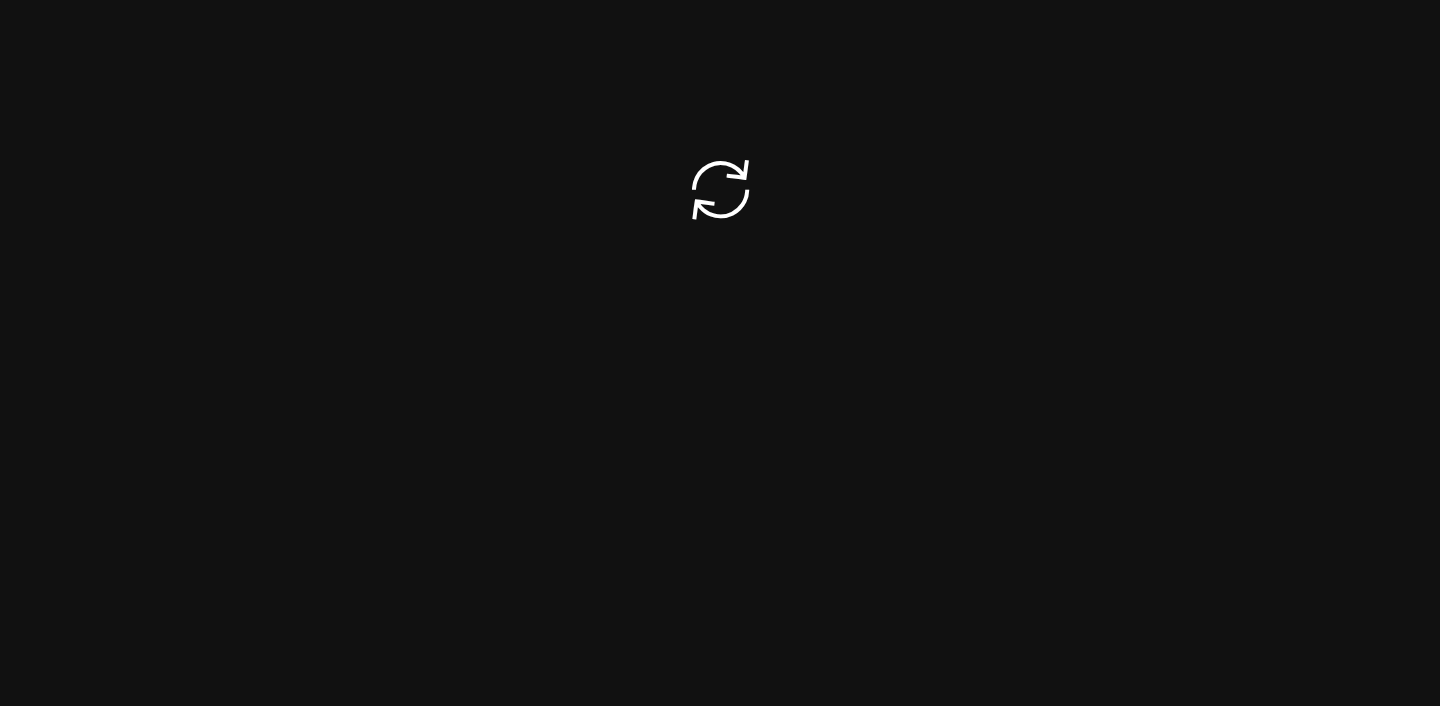 scroll, scrollTop: 0, scrollLeft: 0, axis: both 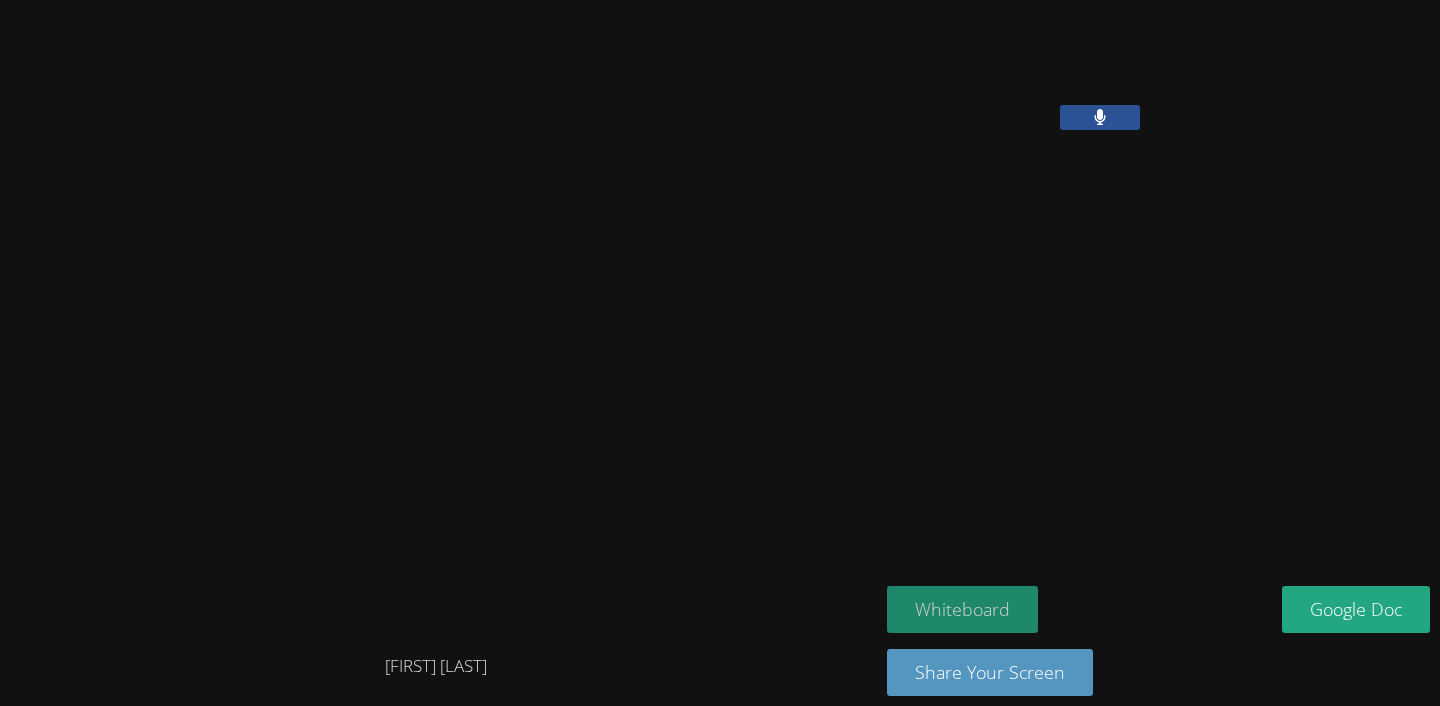 click on "Whiteboard" at bounding box center [962, 609] 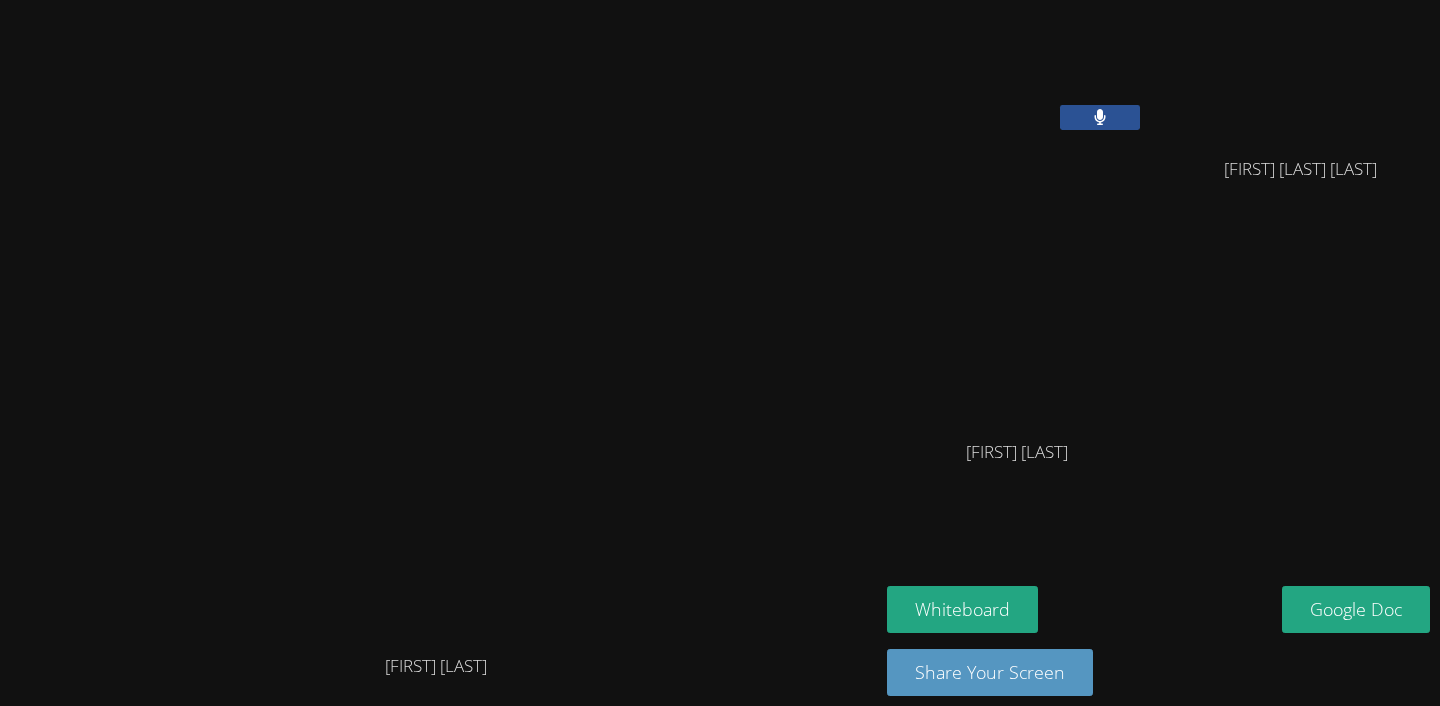 drag, startPoint x: 542, startPoint y: 326, endPoint x: 539, endPoint y: 312, distance: 14.3178215 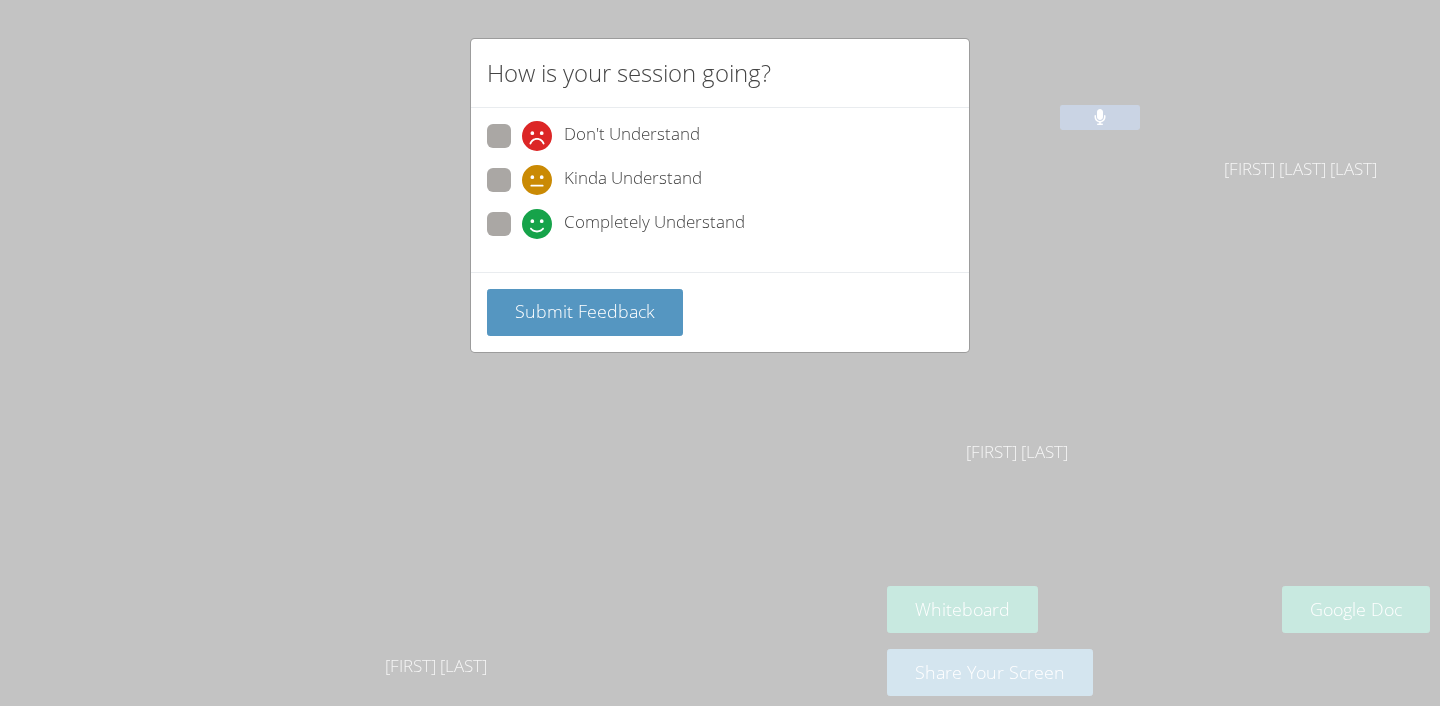 click on "Completely Understand" at bounding box center (654, 224) 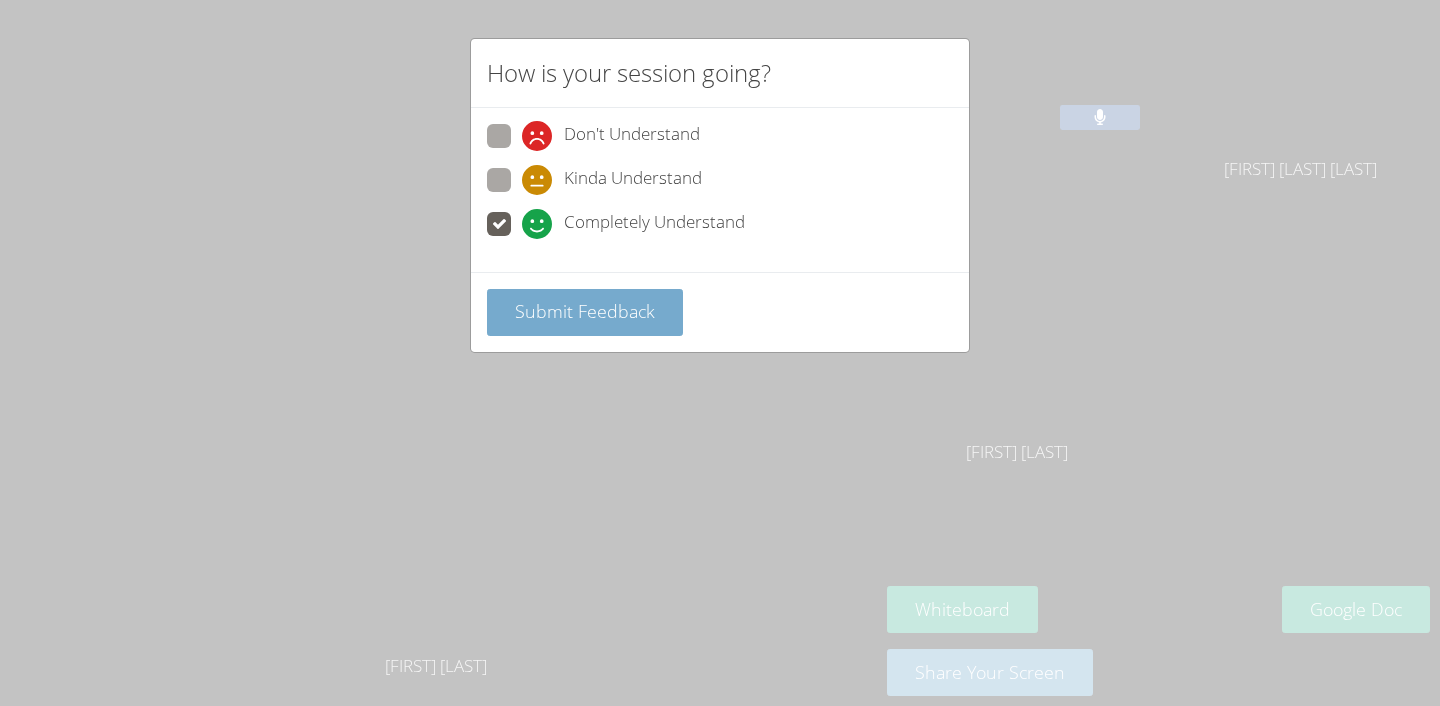 click on "Submit Feedback" at bounding box center (585, 311) 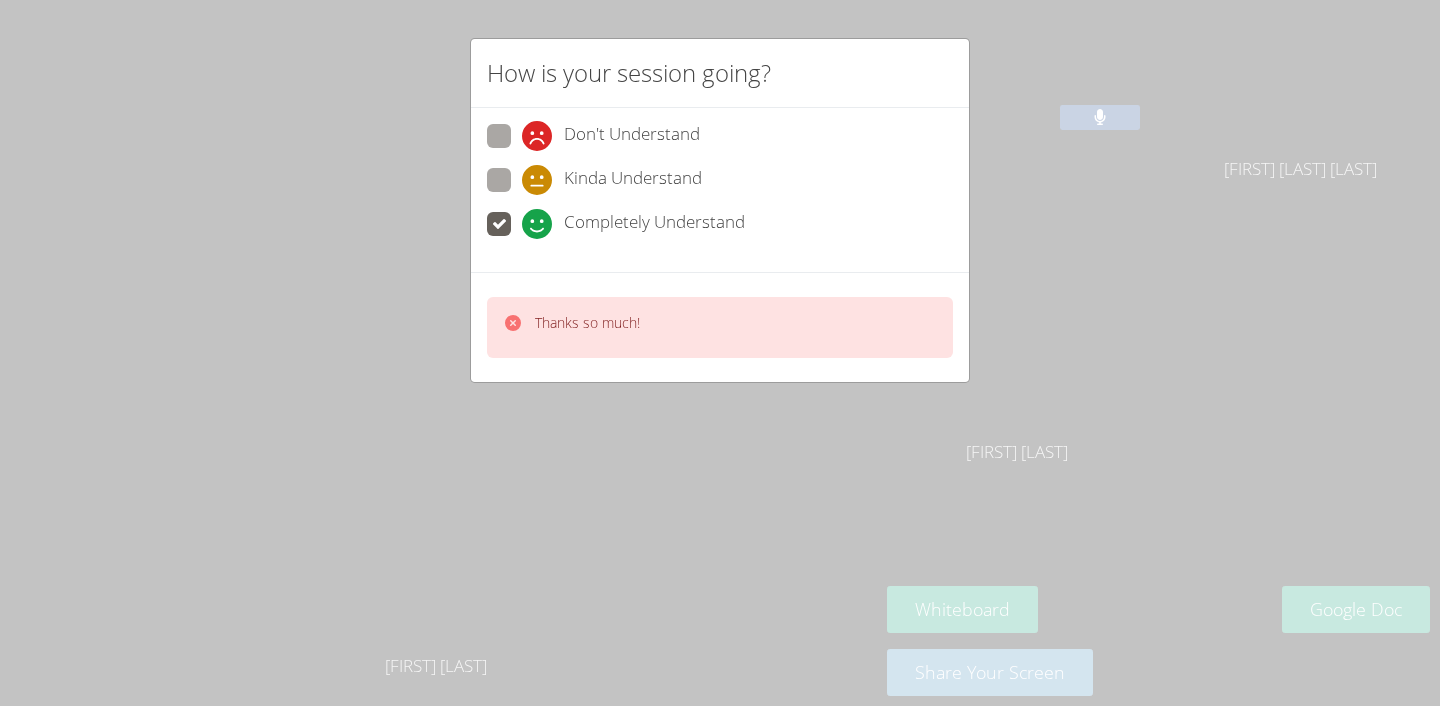 click on "How is your session going? Don't Understand Kinda Understand Completely Understand Thanks so much!" at bounding box center [720, 210] 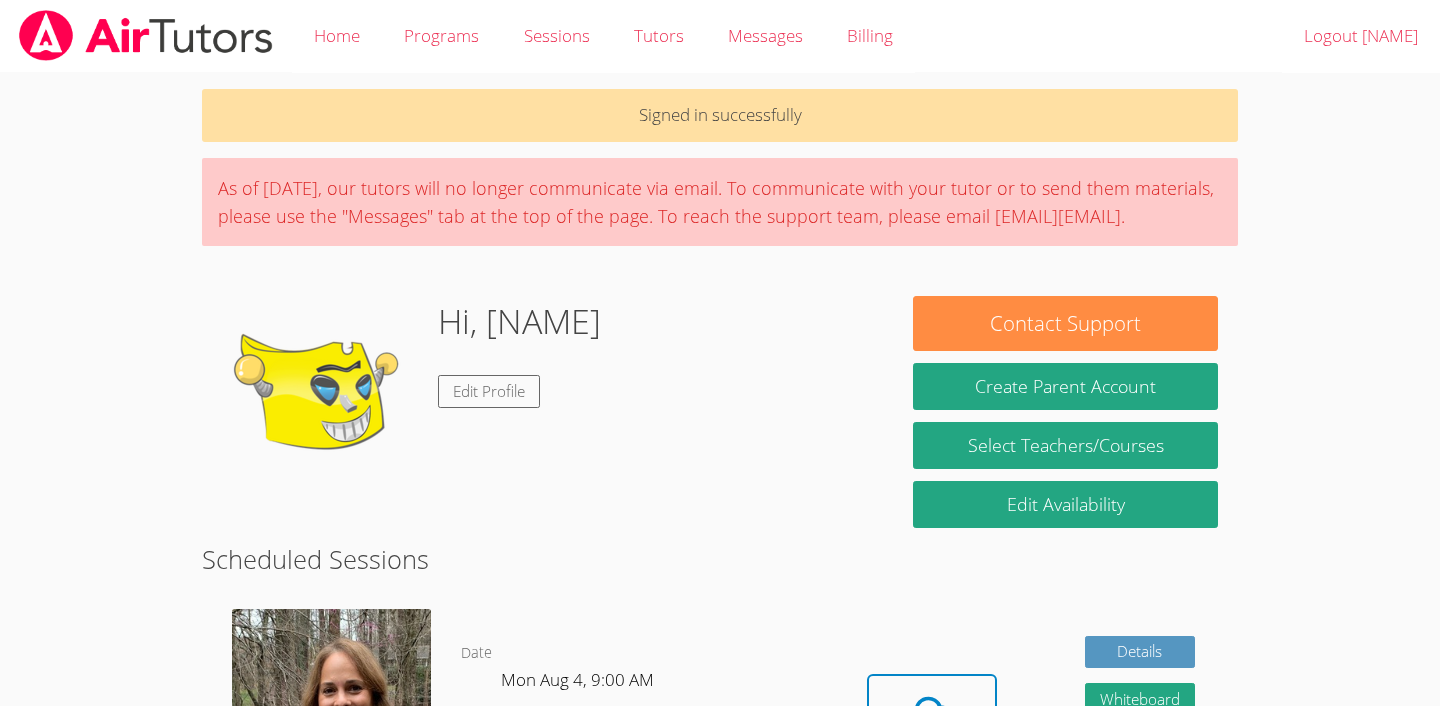 scroll, scrollTop: 278, scrollLeft: 0, axis: vertical 